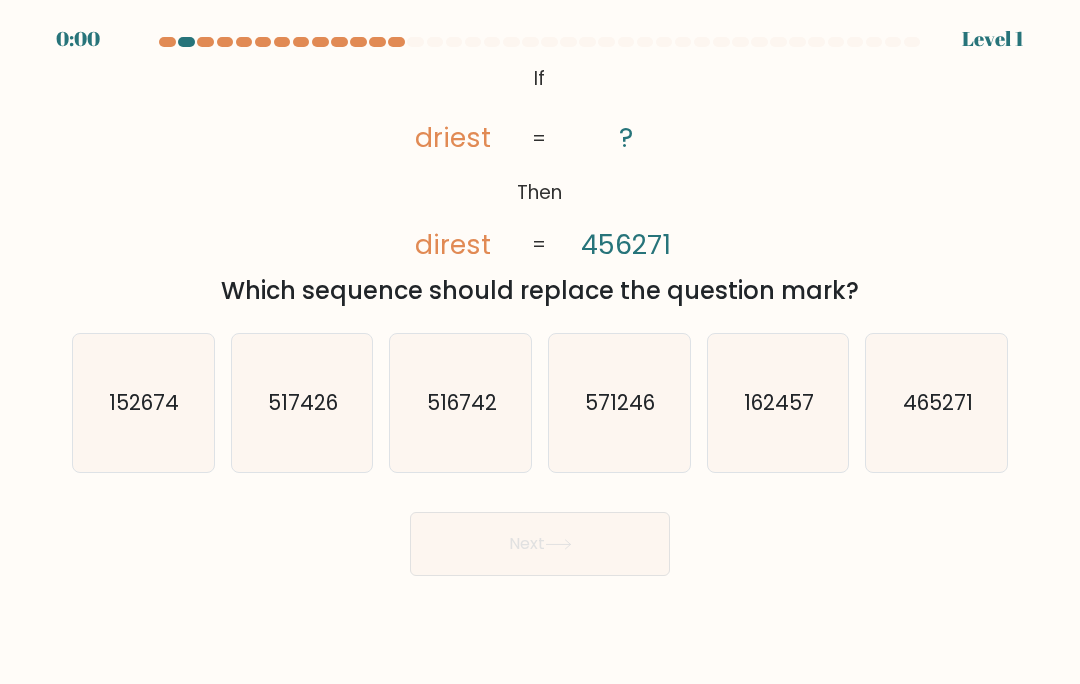 scroll, scrollTop: 0, scrollLeft: 0, axis: both 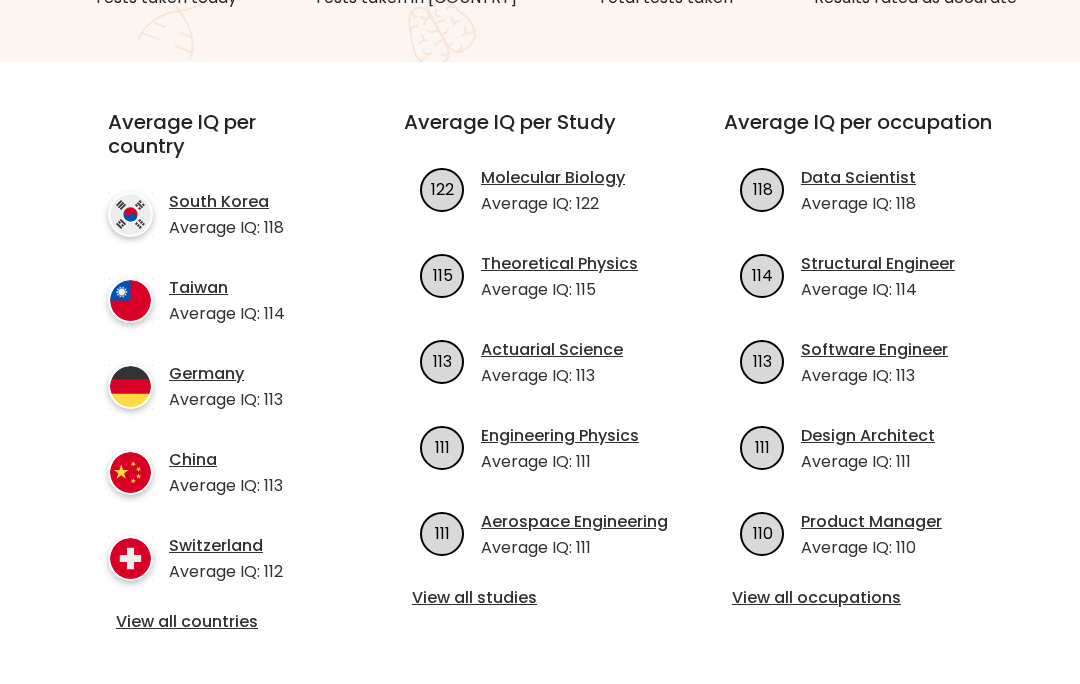 click on "View all countries" at bounding box center [220, 622] 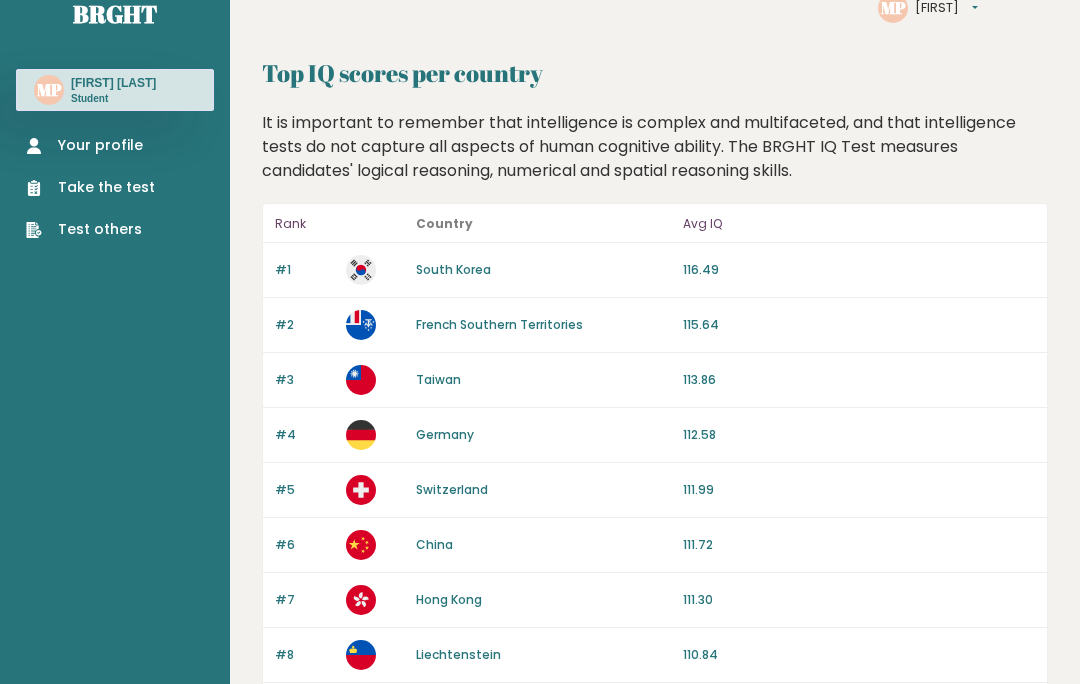 scroll, scrollTop: 0, scrollLeft: 0, axis: both 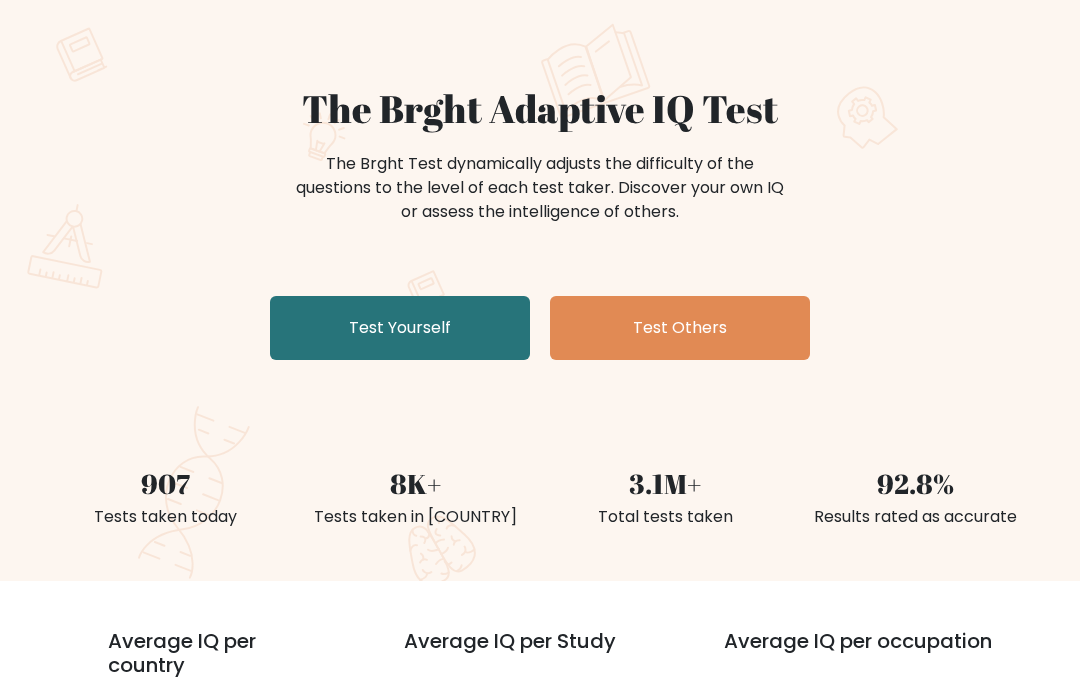 click on "Test Yourself" at bounding box center [400, 328] 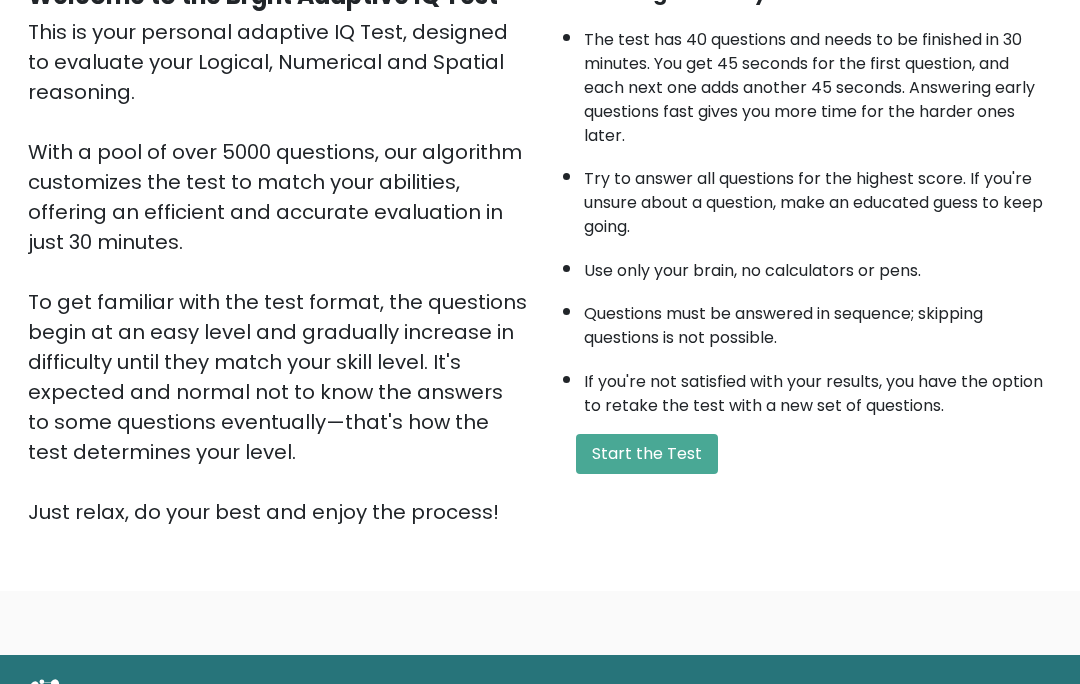 scroll, scrollTop: 234, scrollLeft: 0, axis: vertical 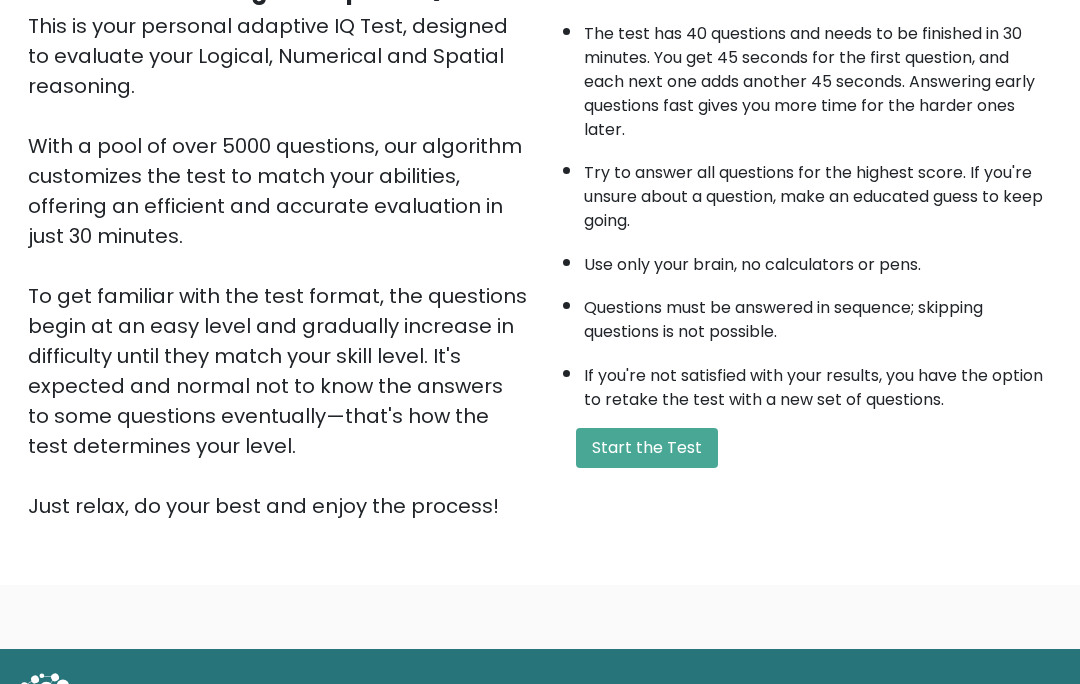 click on "Start the Test" at bounding box center [647, 448] 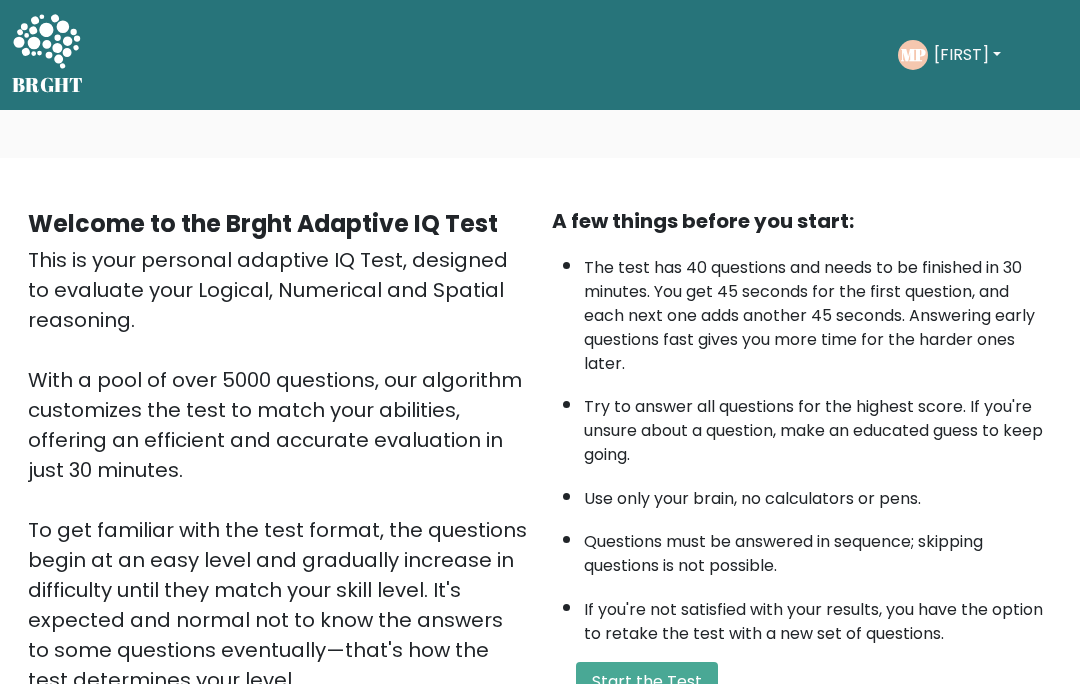 scroll, scrollTop: 321, scrollLeft: 0, axis: vertical 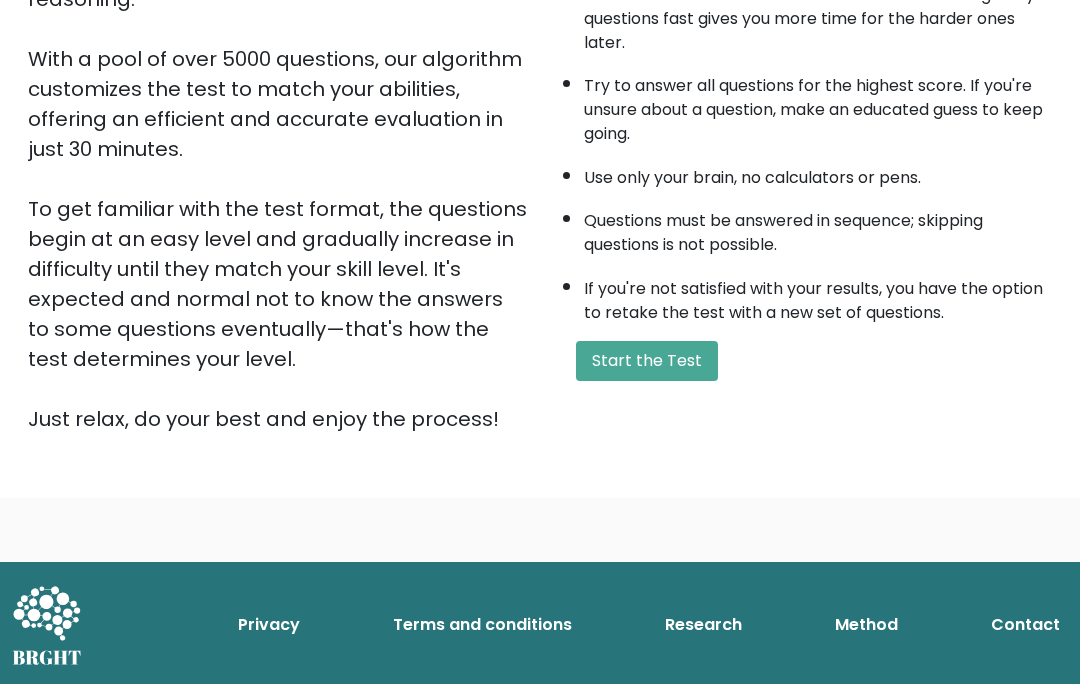 click on "Start the Test" at bounding box center (647, 361) 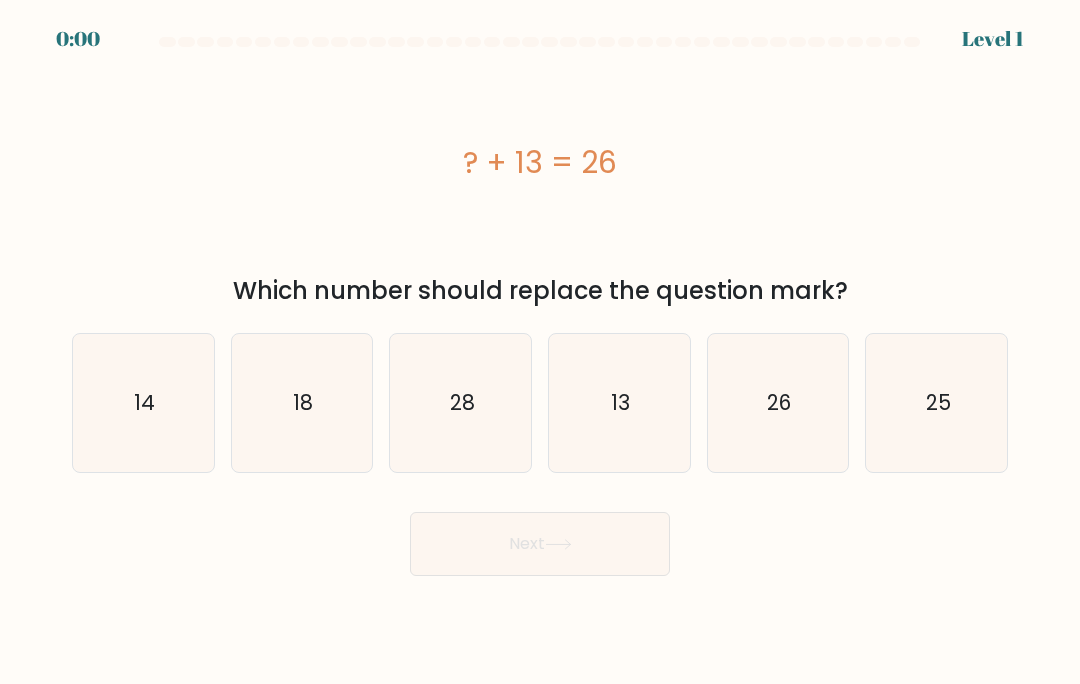 scroll, scrollTop: 0, scrollLeft: 0, axis: both 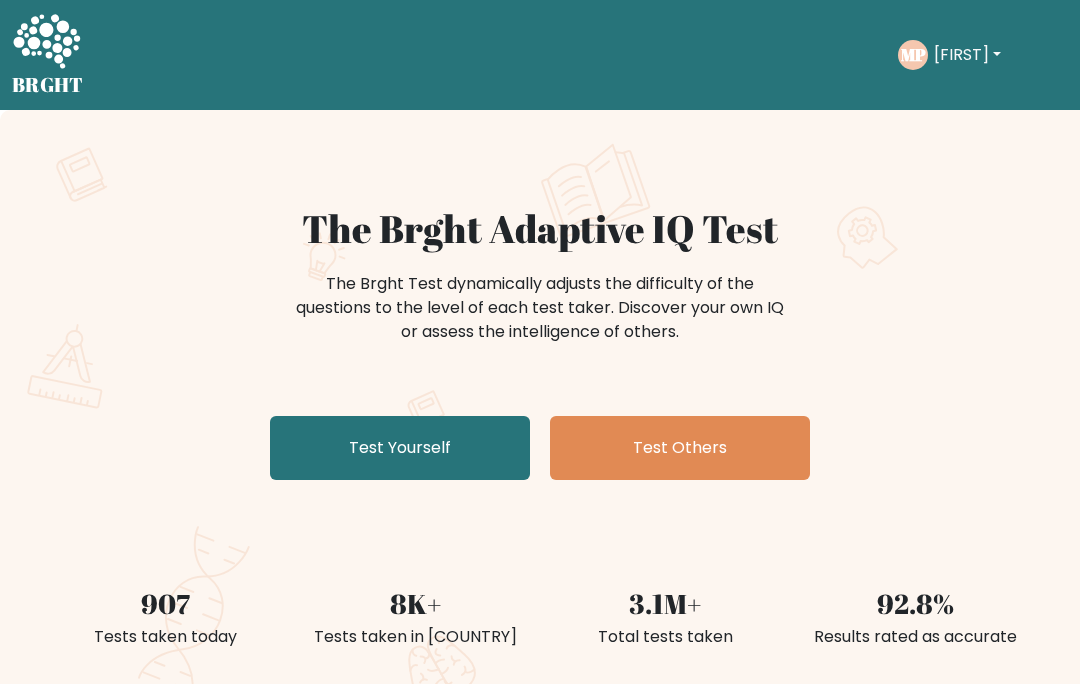 click on "Test Yourself" at bounding box center (400, 448) 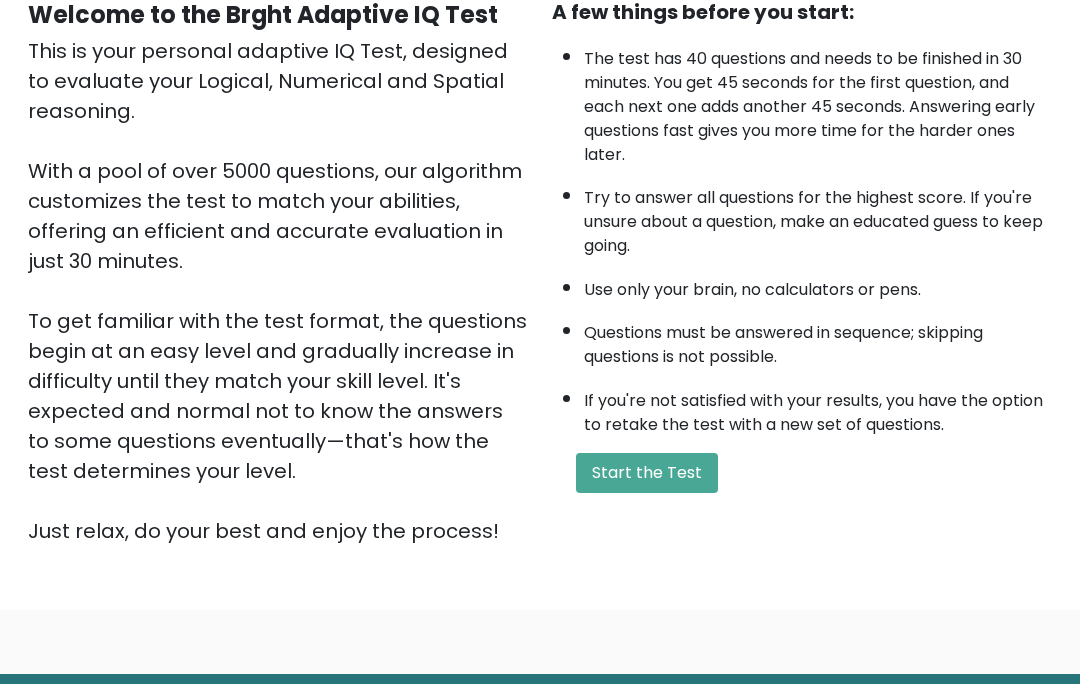 scroll, scrollTop: 205, scrollLeft: 0, axis: vertical 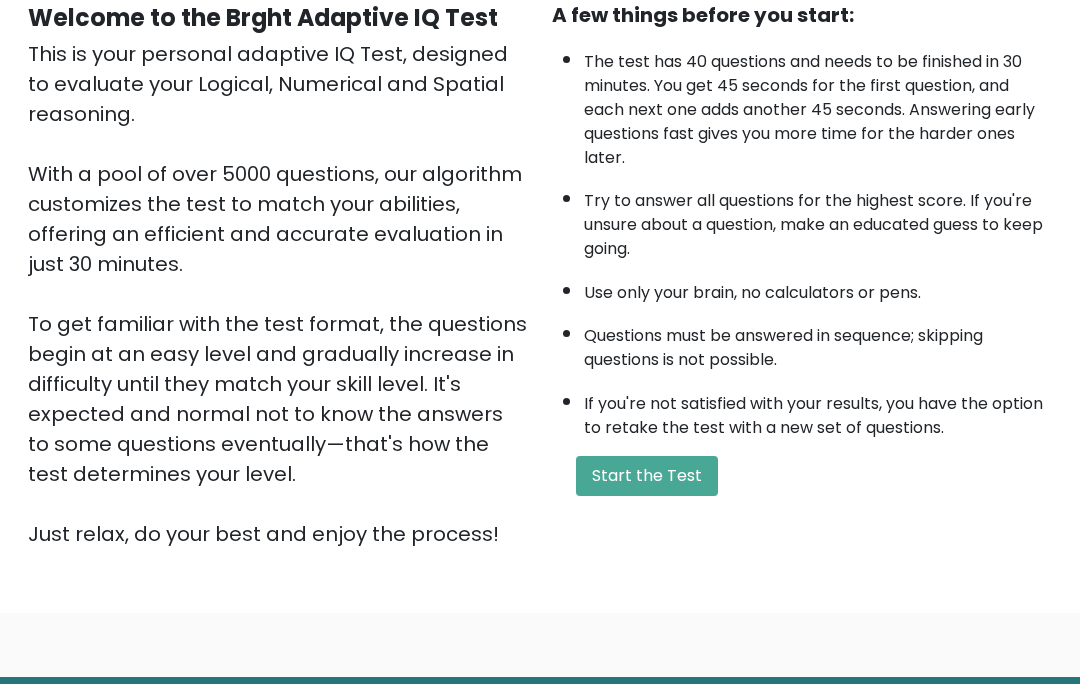 click on "Start the Test" at bounding box center [647, 477] 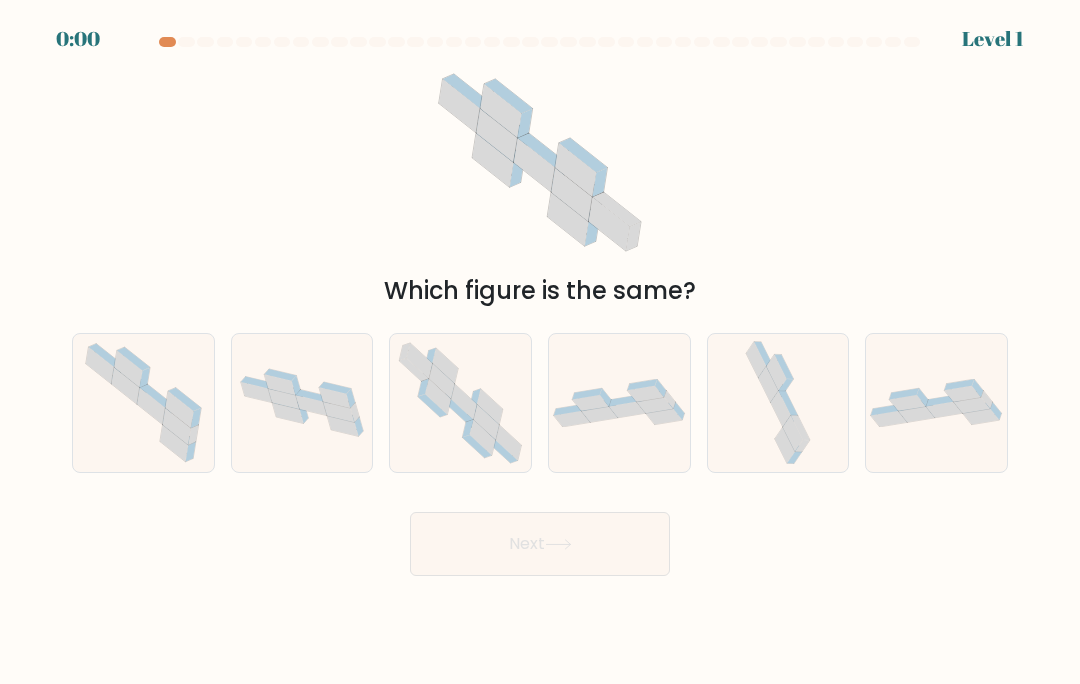 scroll, scrollTop: 0, scrollLeft: 0, axis: both 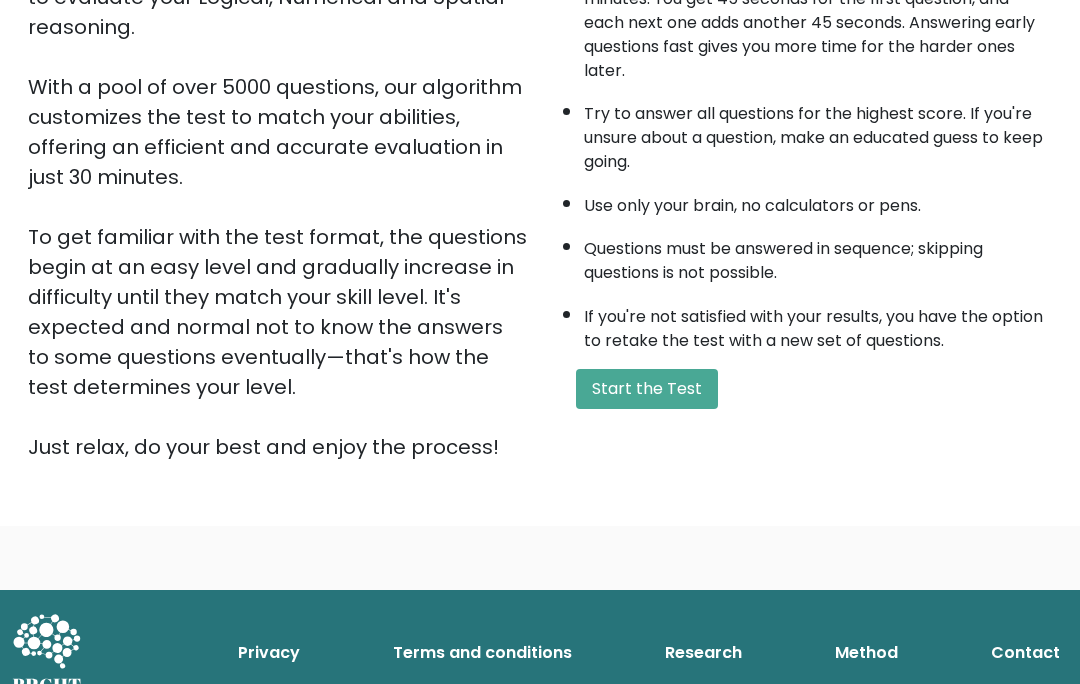 click on "Start the Test" at bounding box center (647, 389) 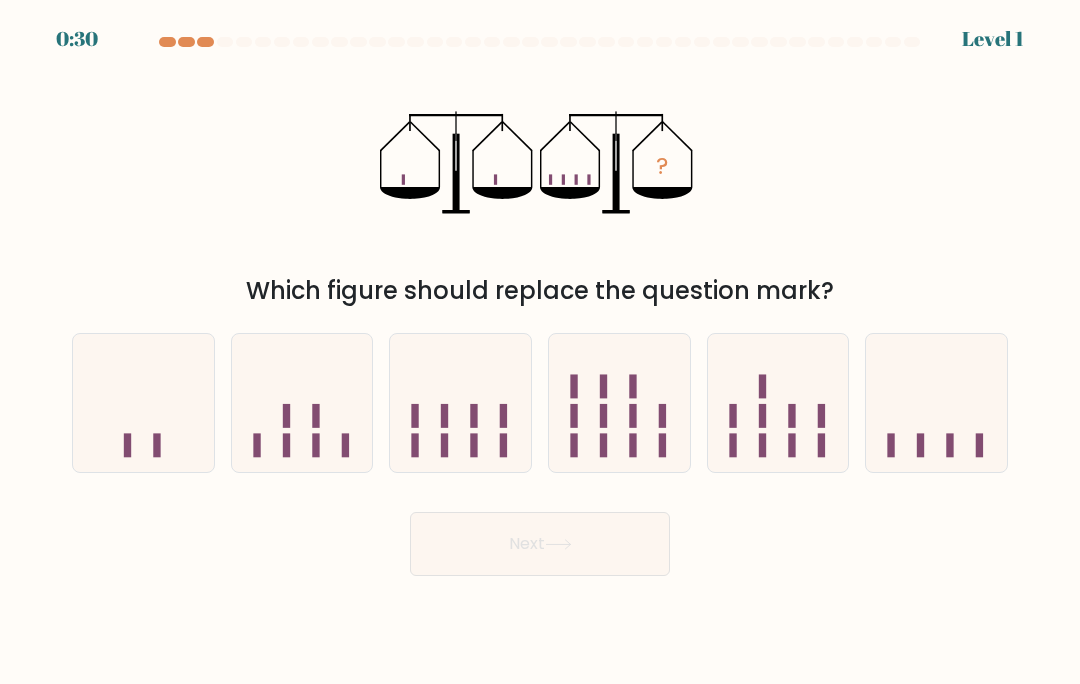 scroll, scrollTop: 0, scrollLeft: 0, axis: both 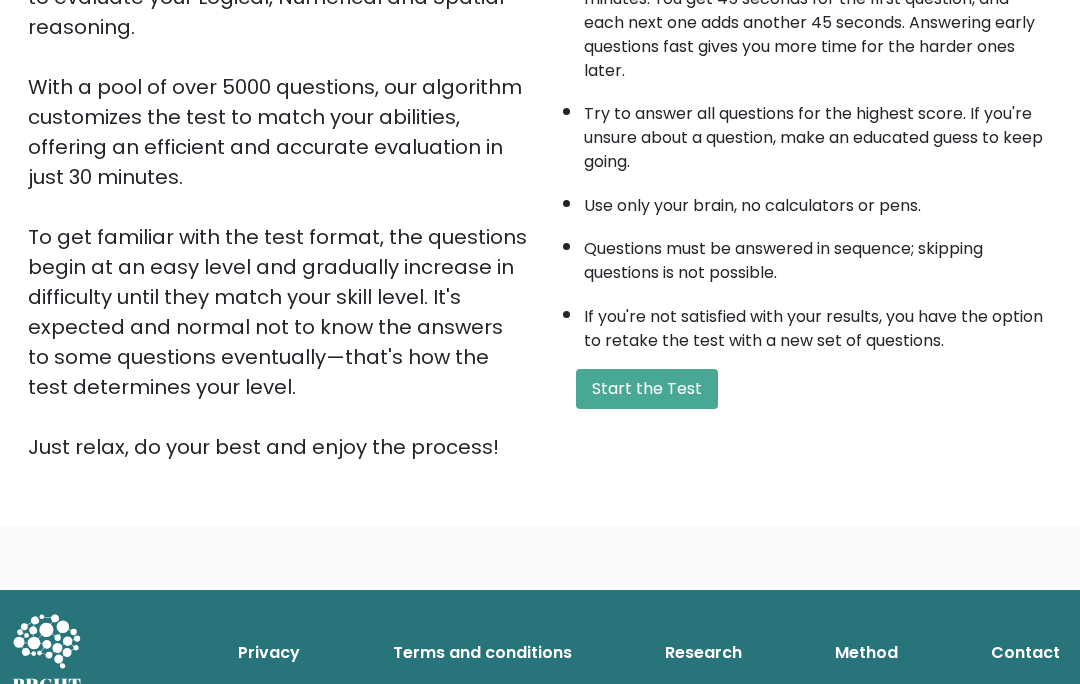 click on "Start the Test" at bounding box center [647, 389] 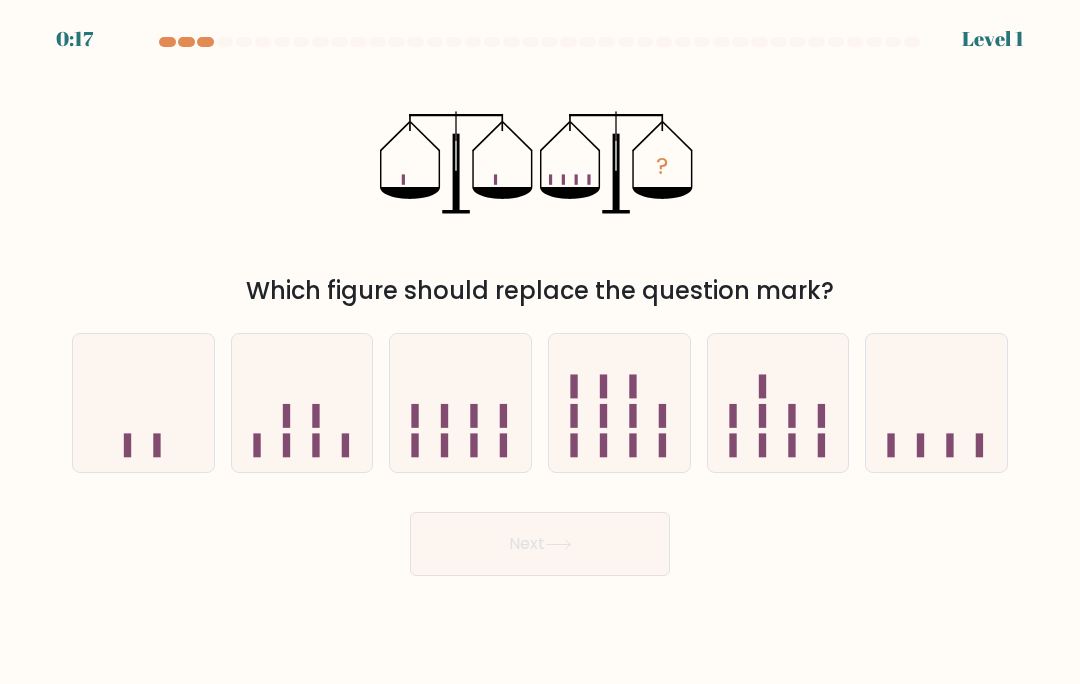 scroll, scrollTop: 0, scrollLeft: 0, axis: both 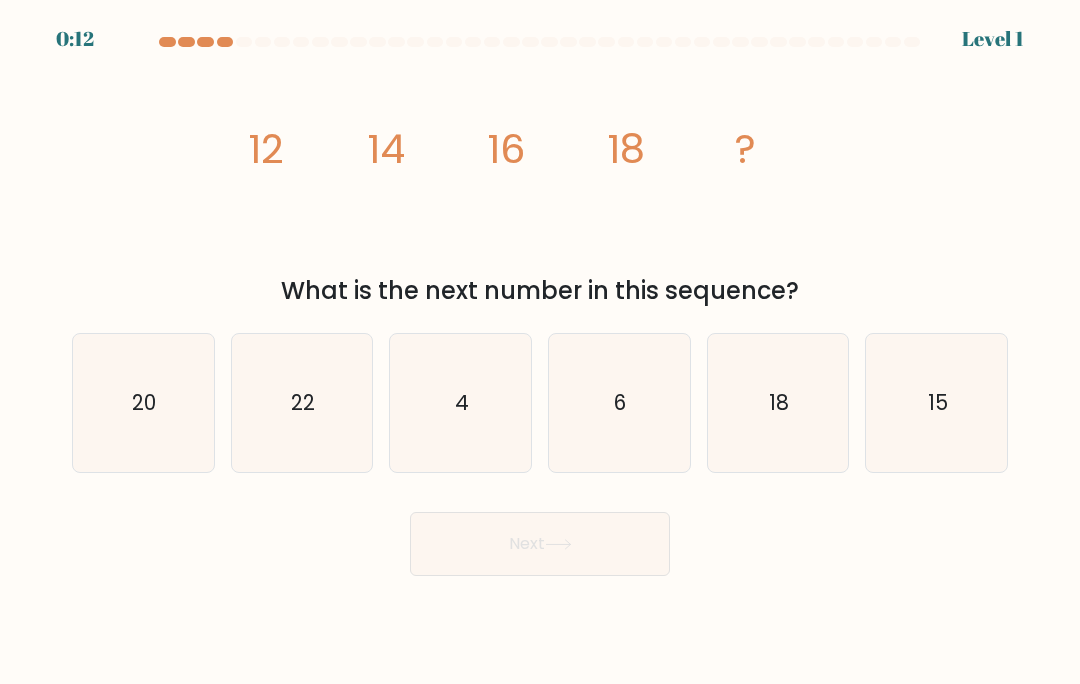 click on "20" 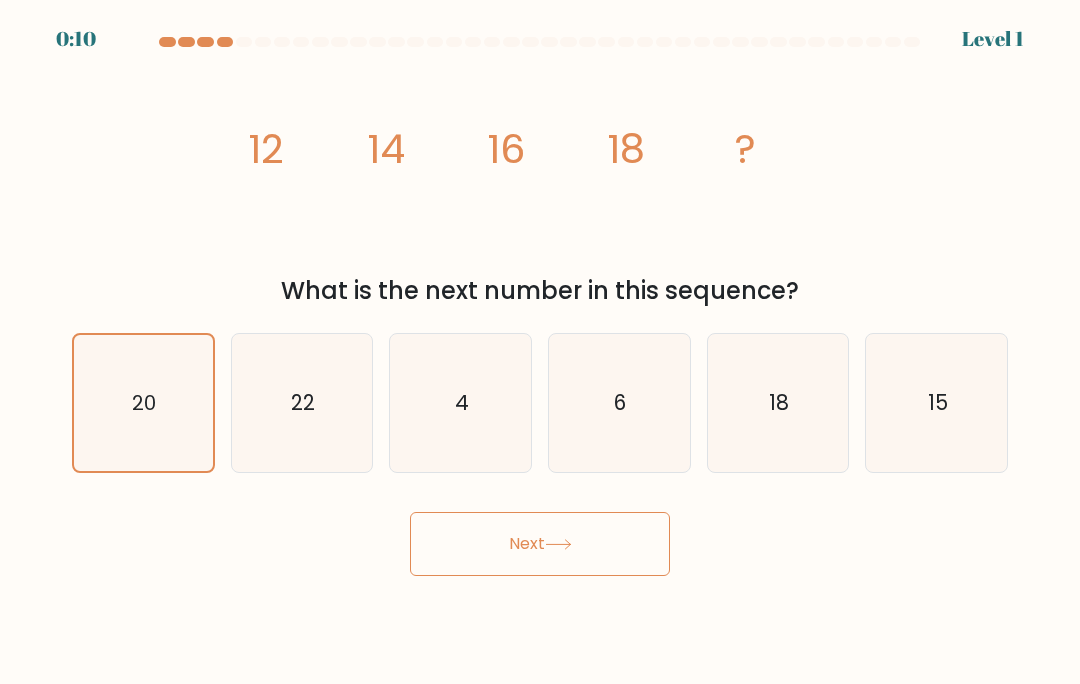 scroll, scrollTop: 87, scrollLeft: 0, axis: vertical 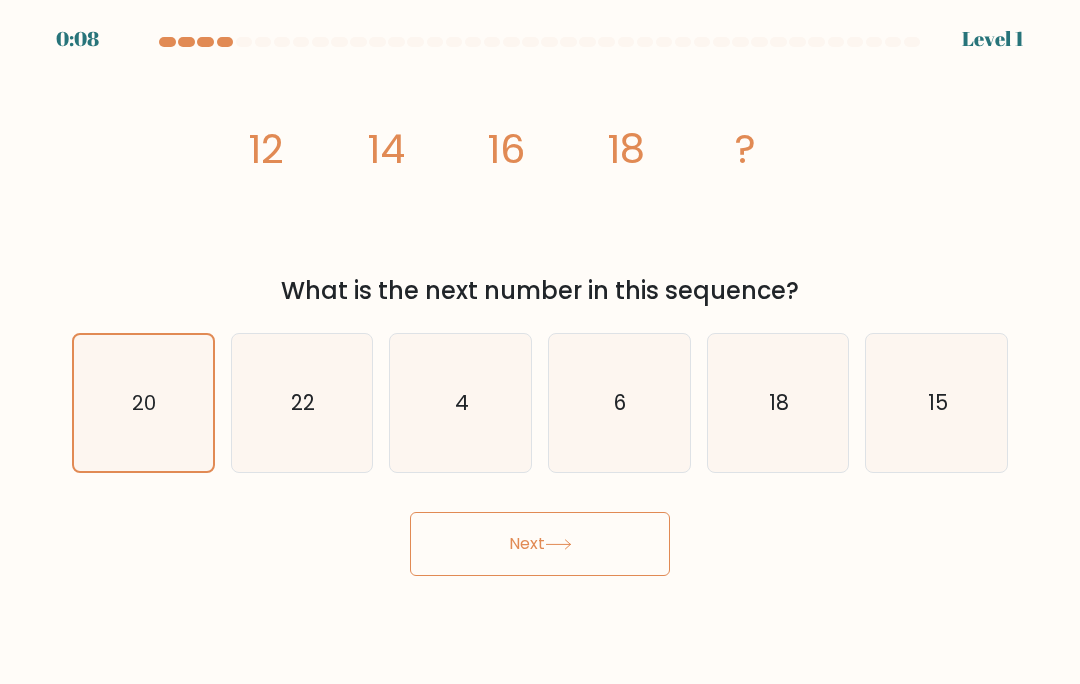 click on "Next" at bounding box center (540, 544) 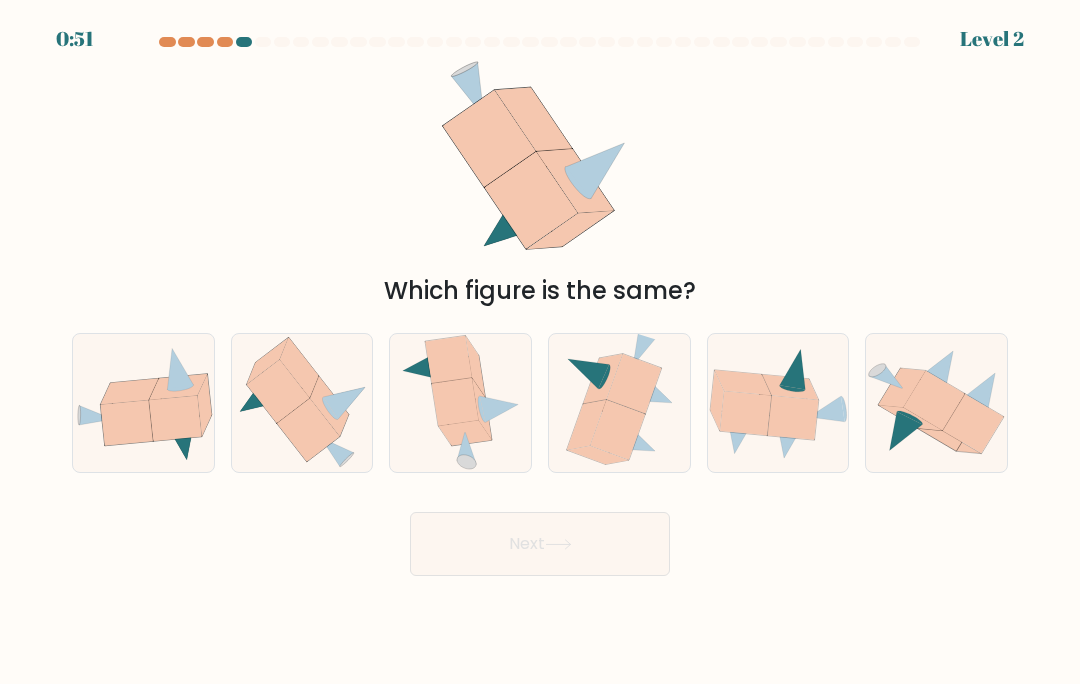 scroll, scrollTop: 0, scrollLeft: 0, axis: both 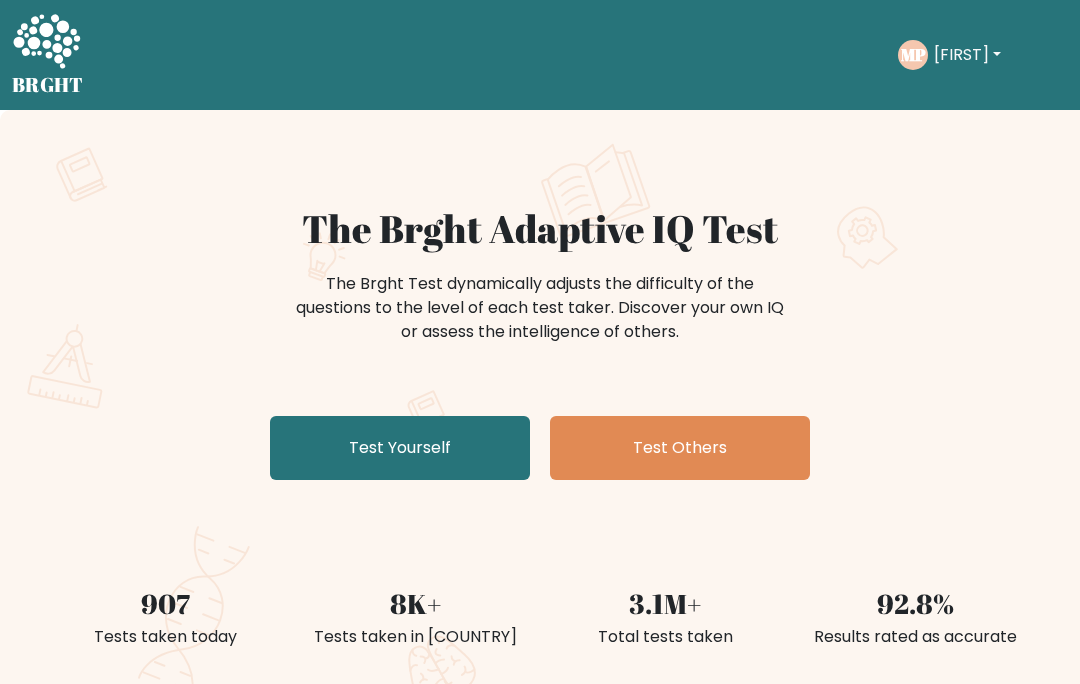 click on "Test Yourself" at bounding box center [400, 448] 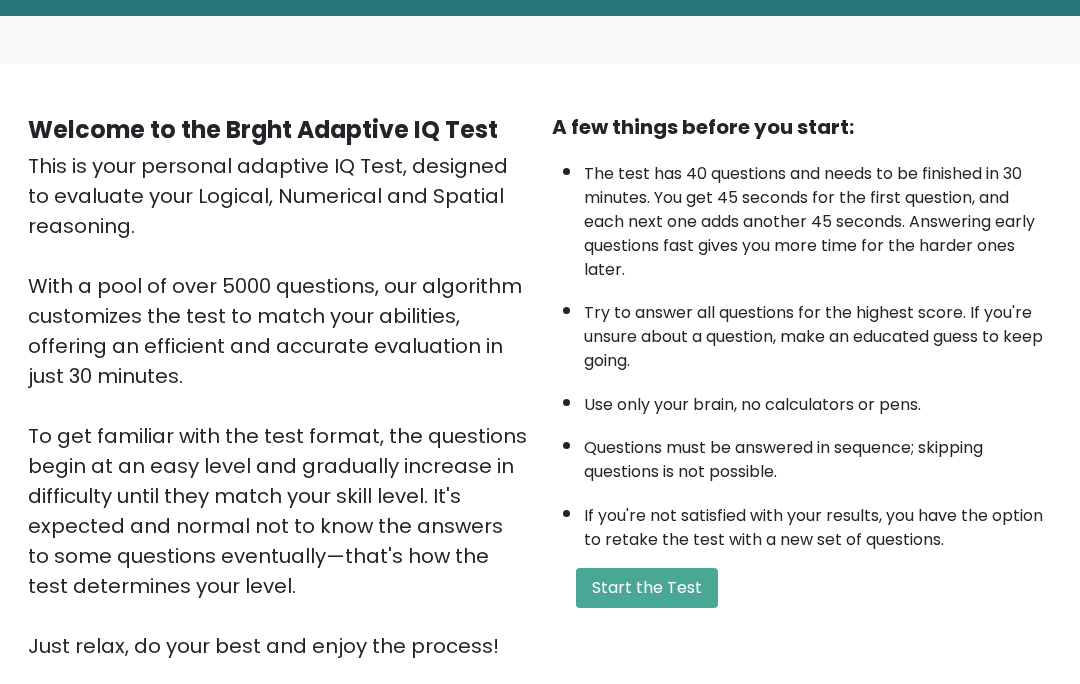 scroll, scrollTop: 234, scrollLeft: 0, axis: vertical 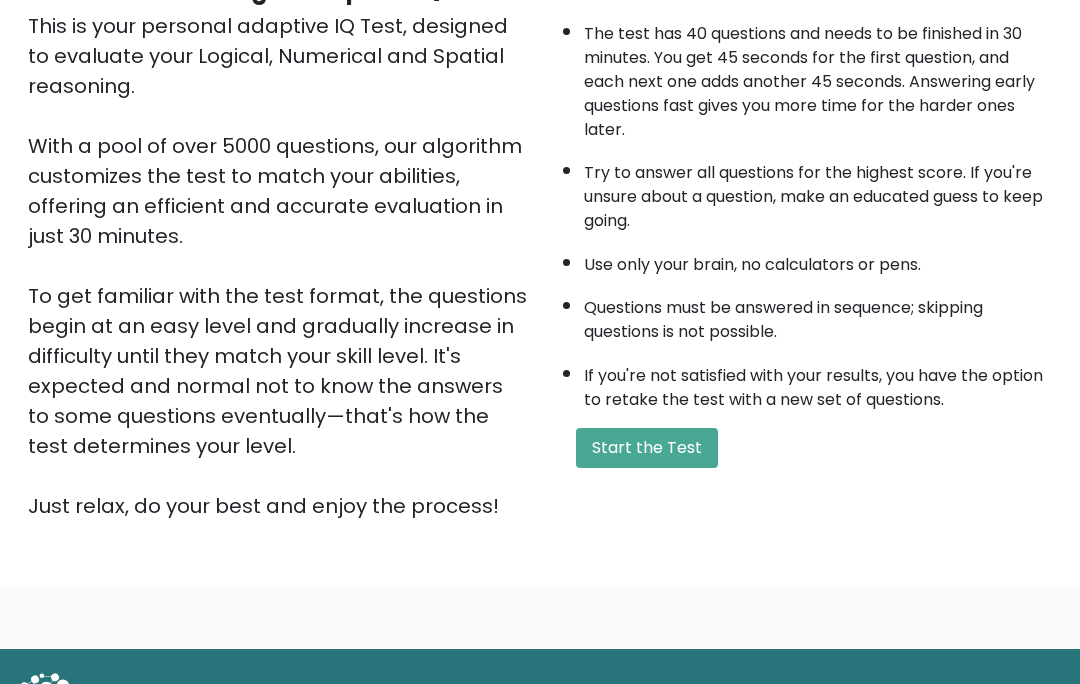 click on "Start the Test" at bounding box center (647, 448) 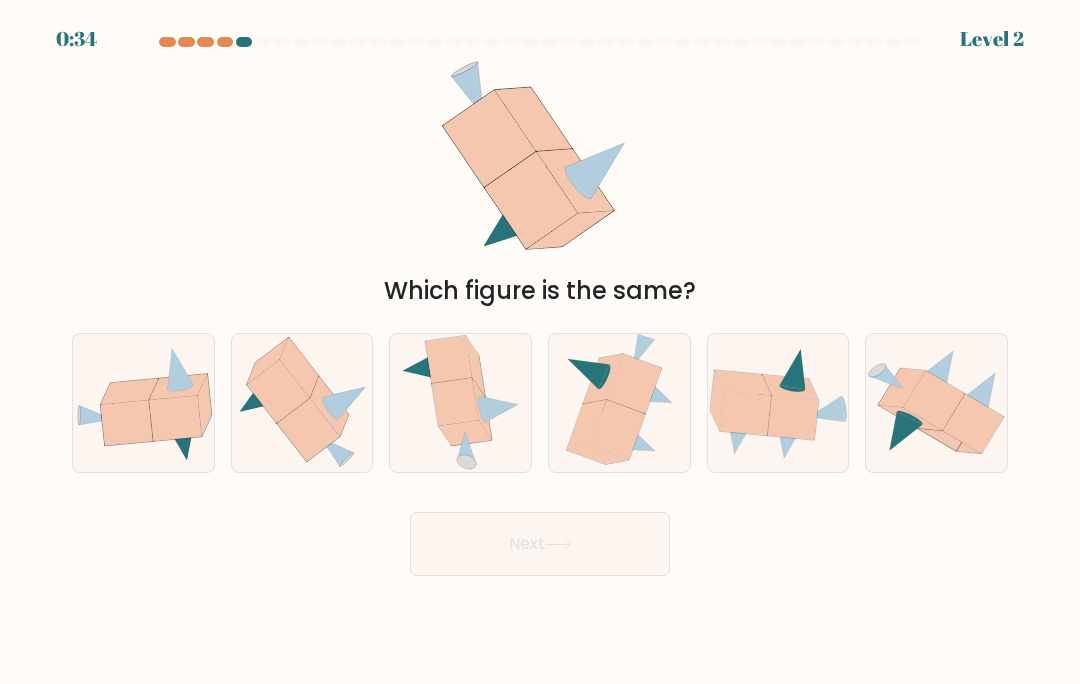scroll, scrollTop: 0, scrollLeft: 0, axis: both 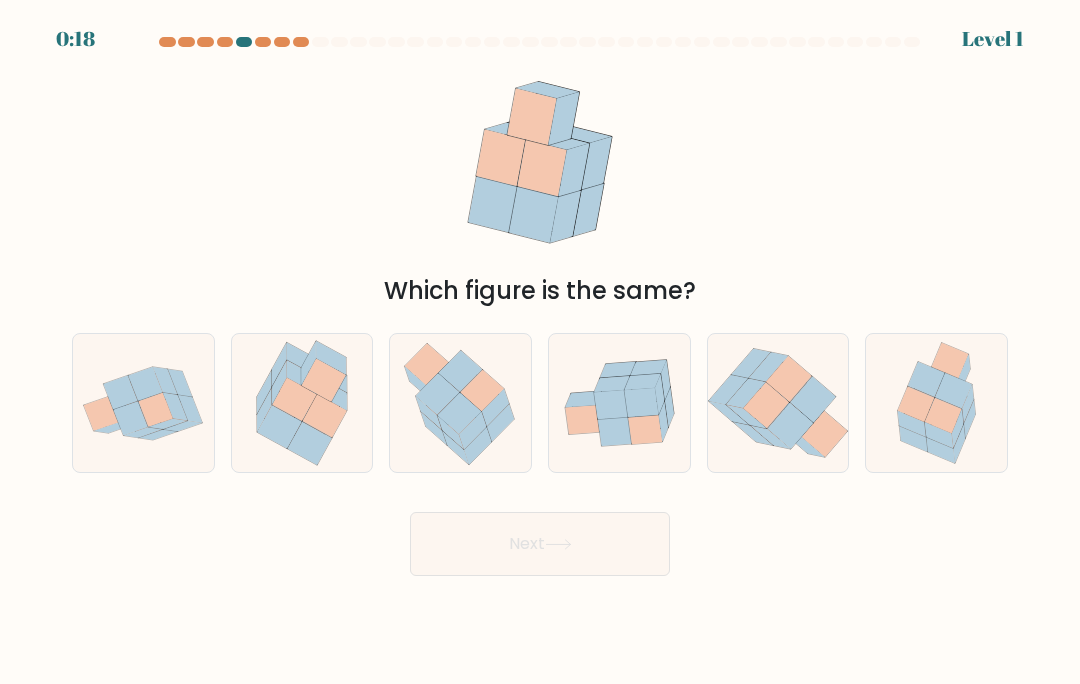 click 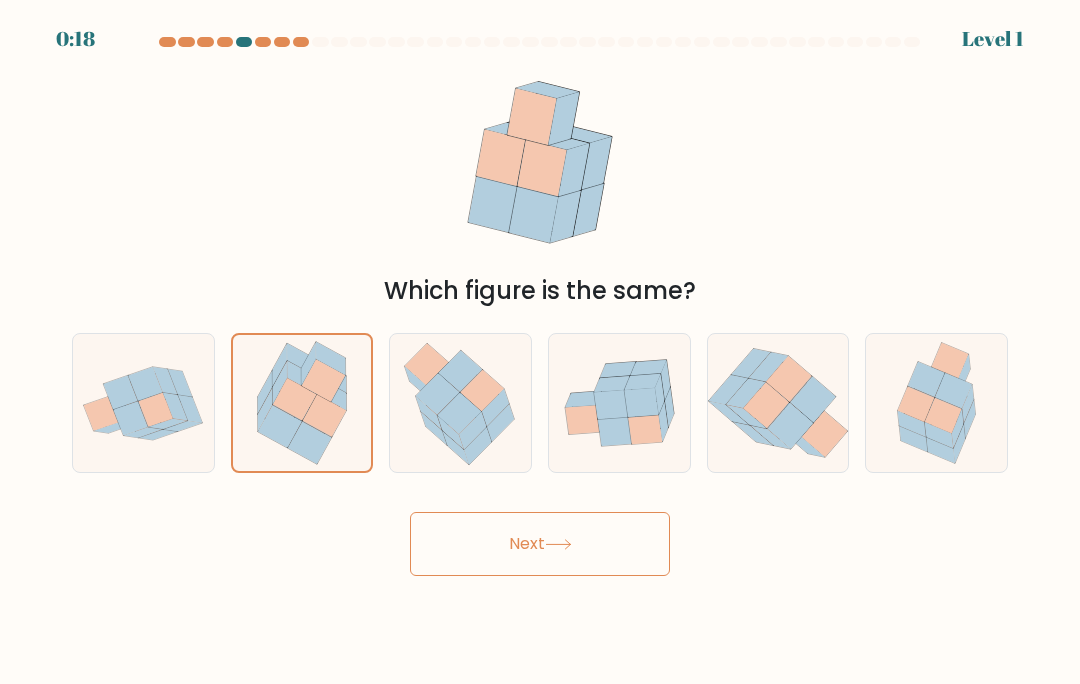 click on "Next" at bounding box center [540, 544] 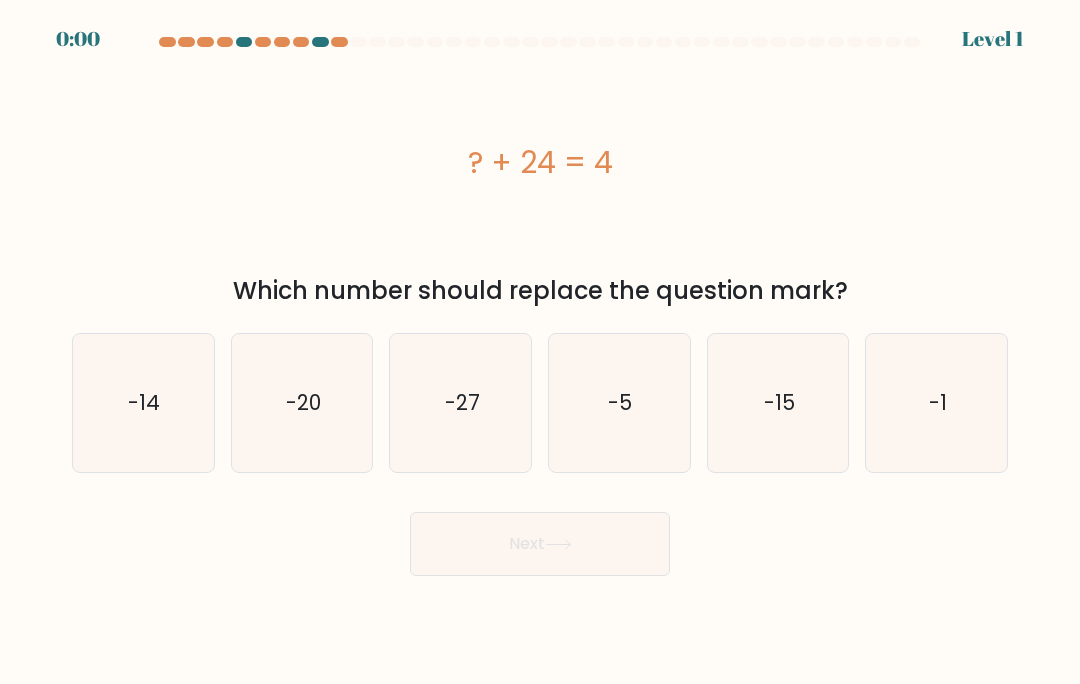 scroll, scrollTop: 0, scrollLeft: 0, axis: both 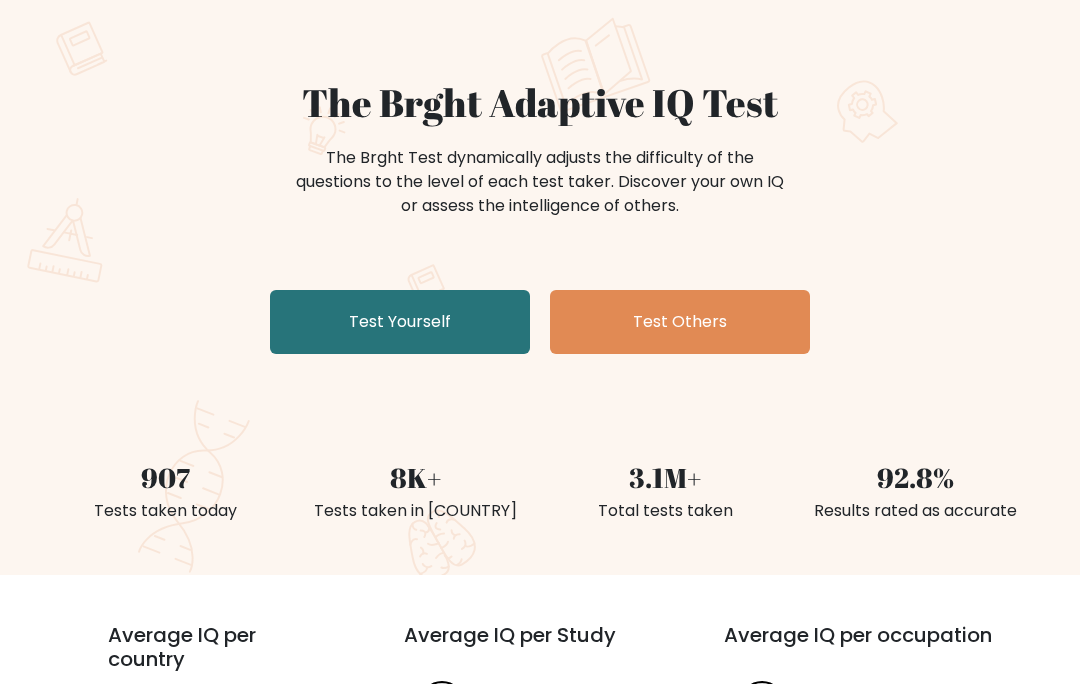 click on "Test Yourself" at bounding box center (400, 322) 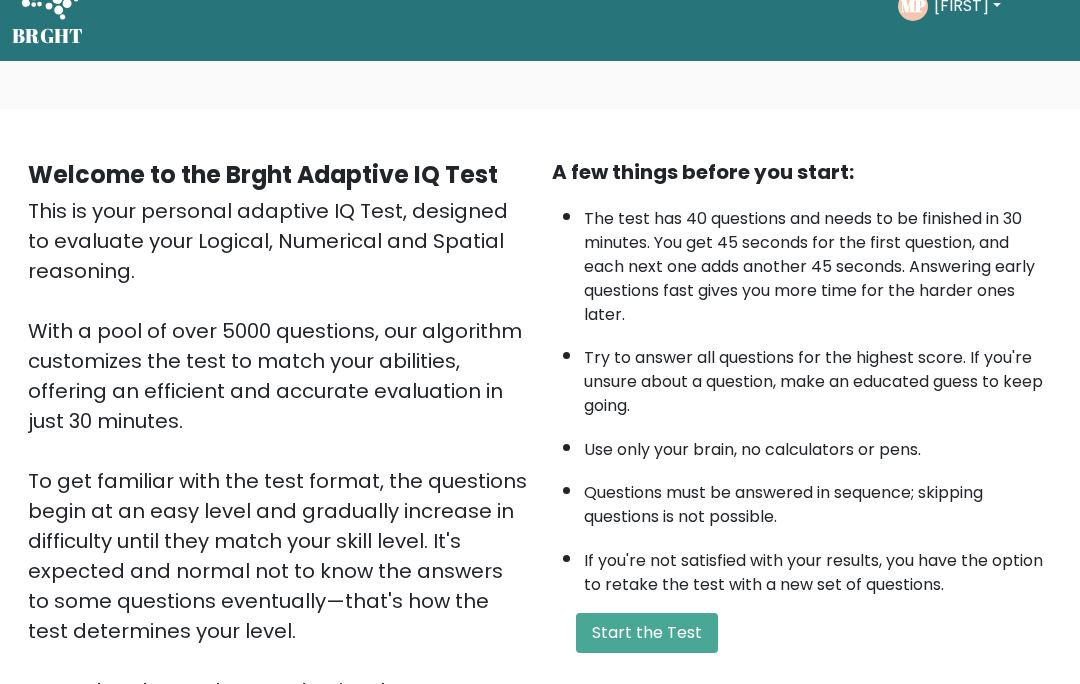 scroll, scrollTop: 234, scrollLeft: 0, axis: vertical 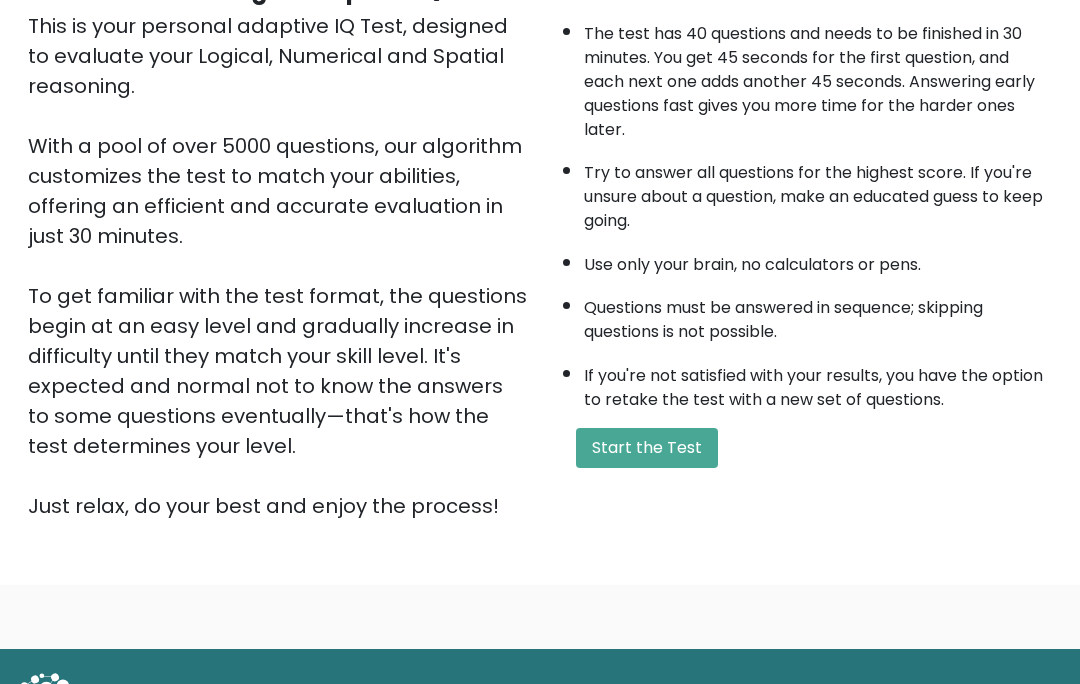 click on "Start the Test" at bounding box center (647, 448) 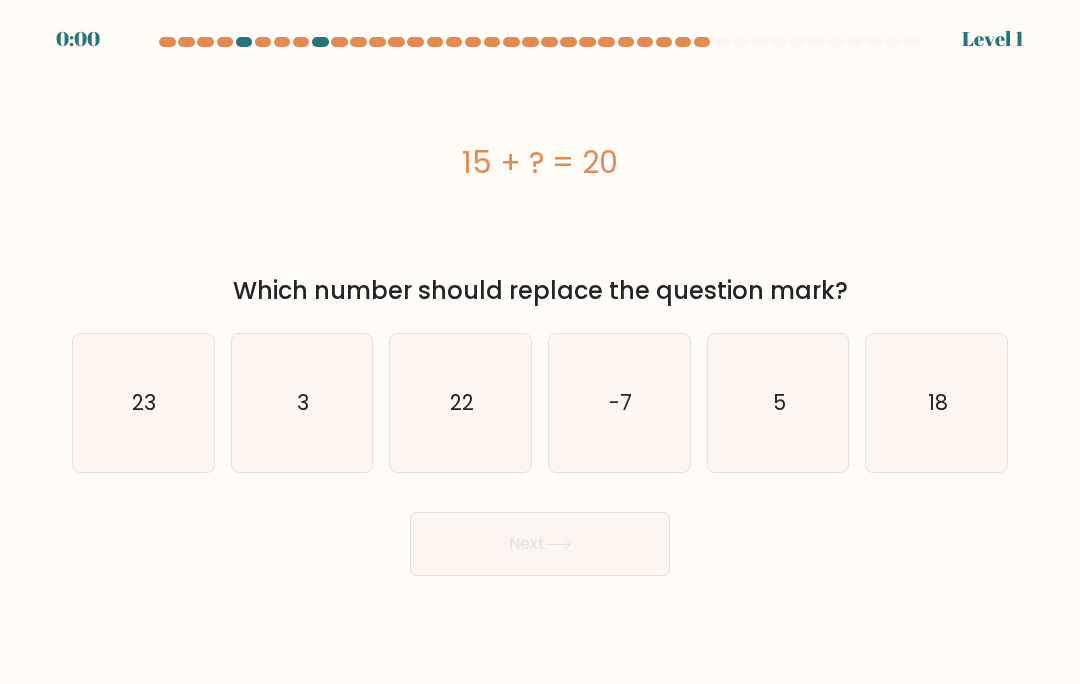 scroll, scrollTop: 0, scrollLeft: 0, axis: both 